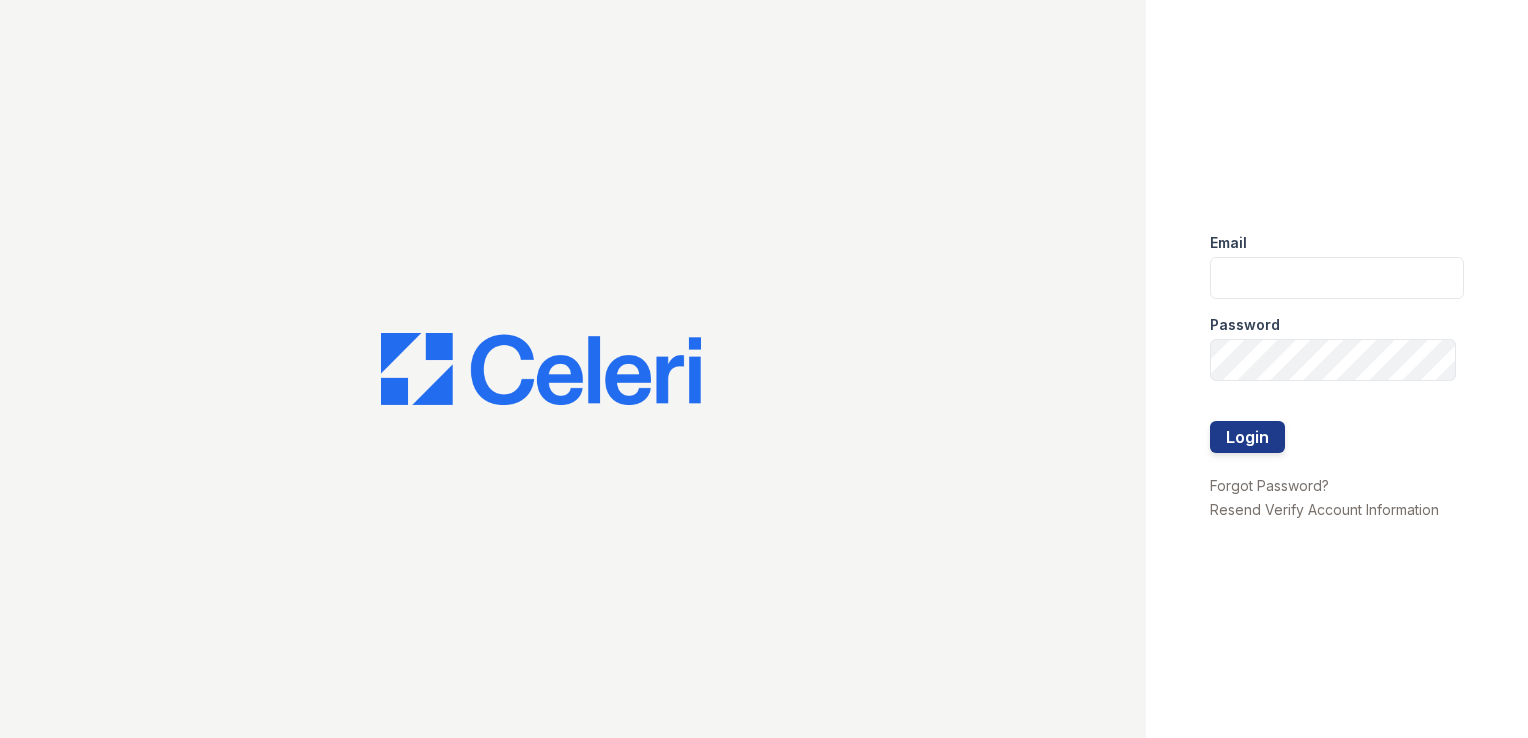 scroll, scrollTop: 0, scrollLeft: 0, axis: both 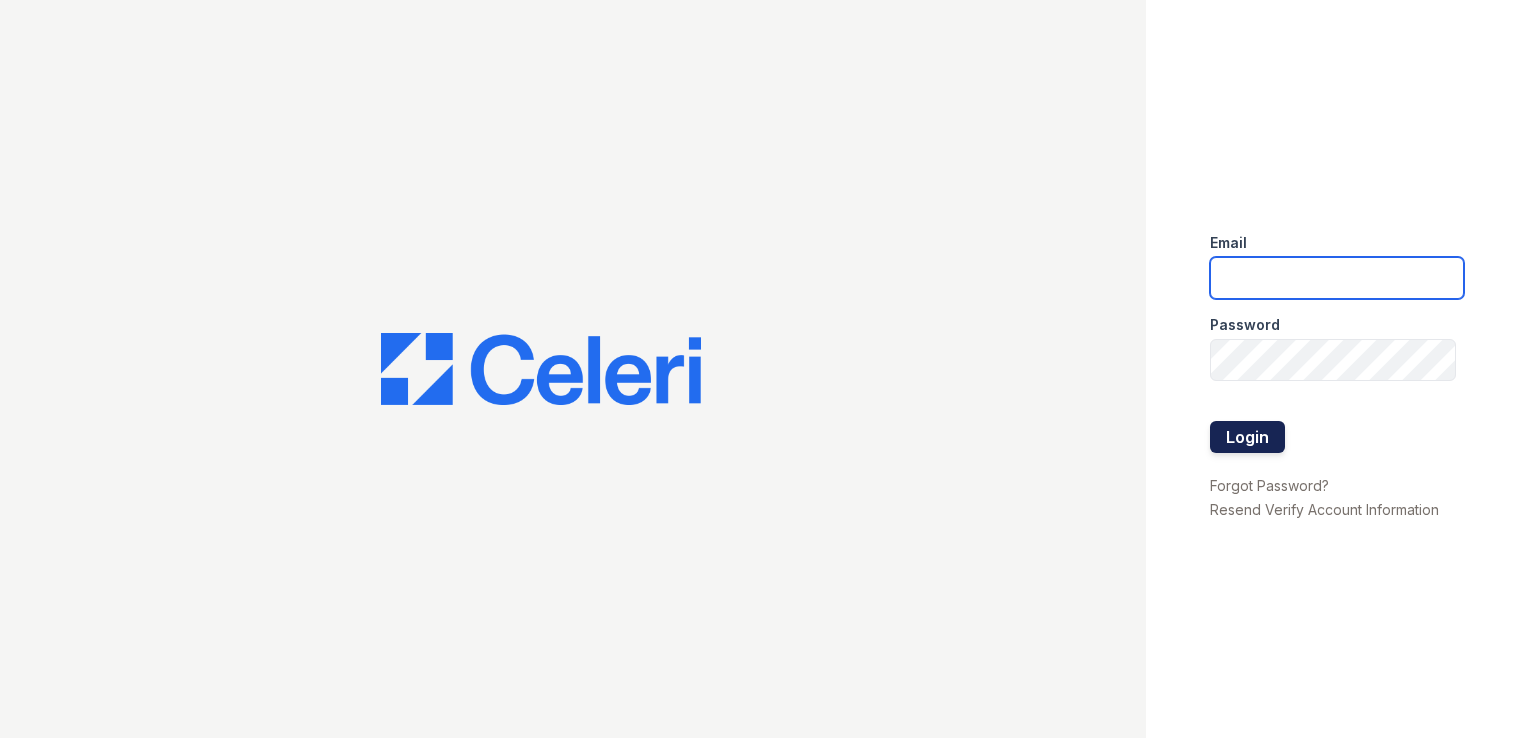 type on "[EMAIL]" 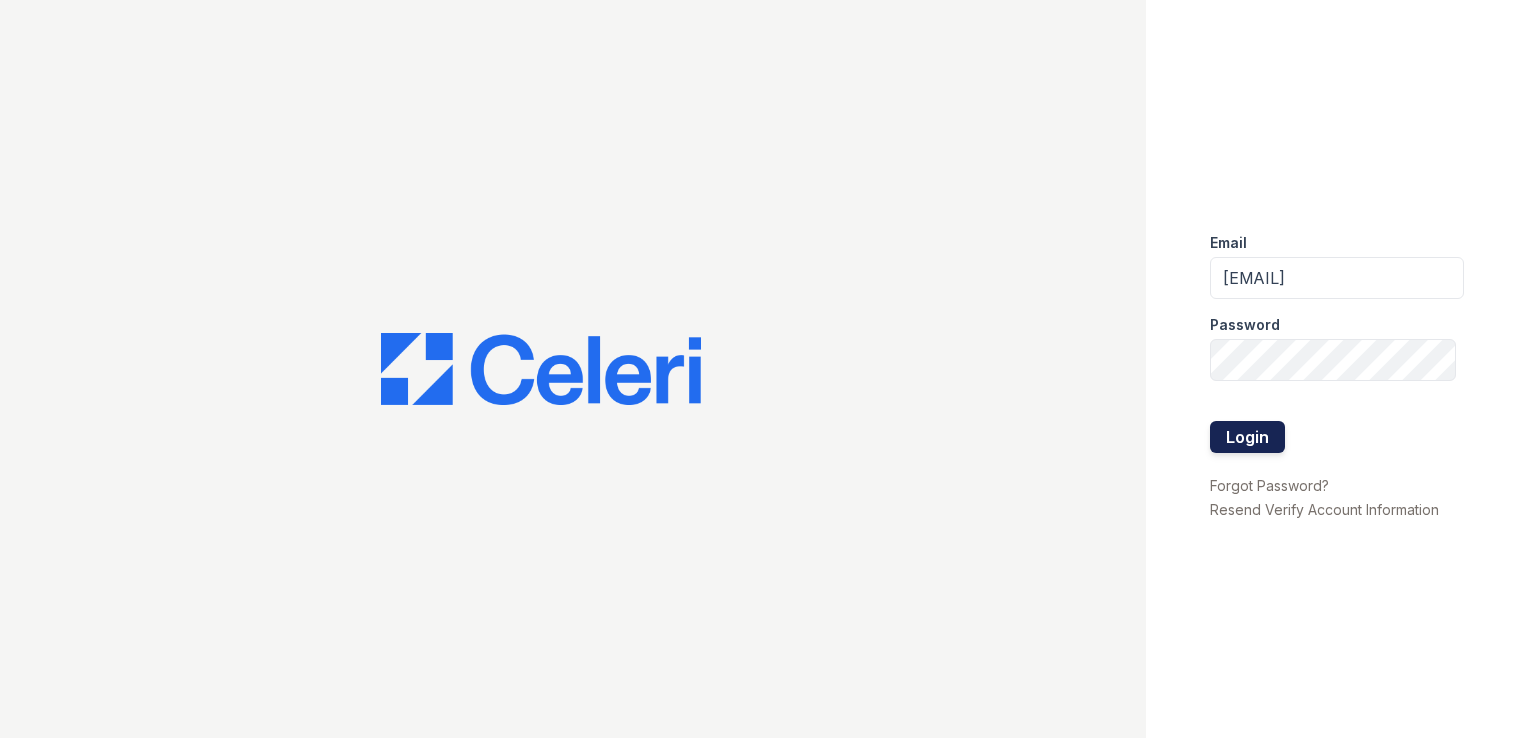 click on "Login" at bounding box center (1247, 437) 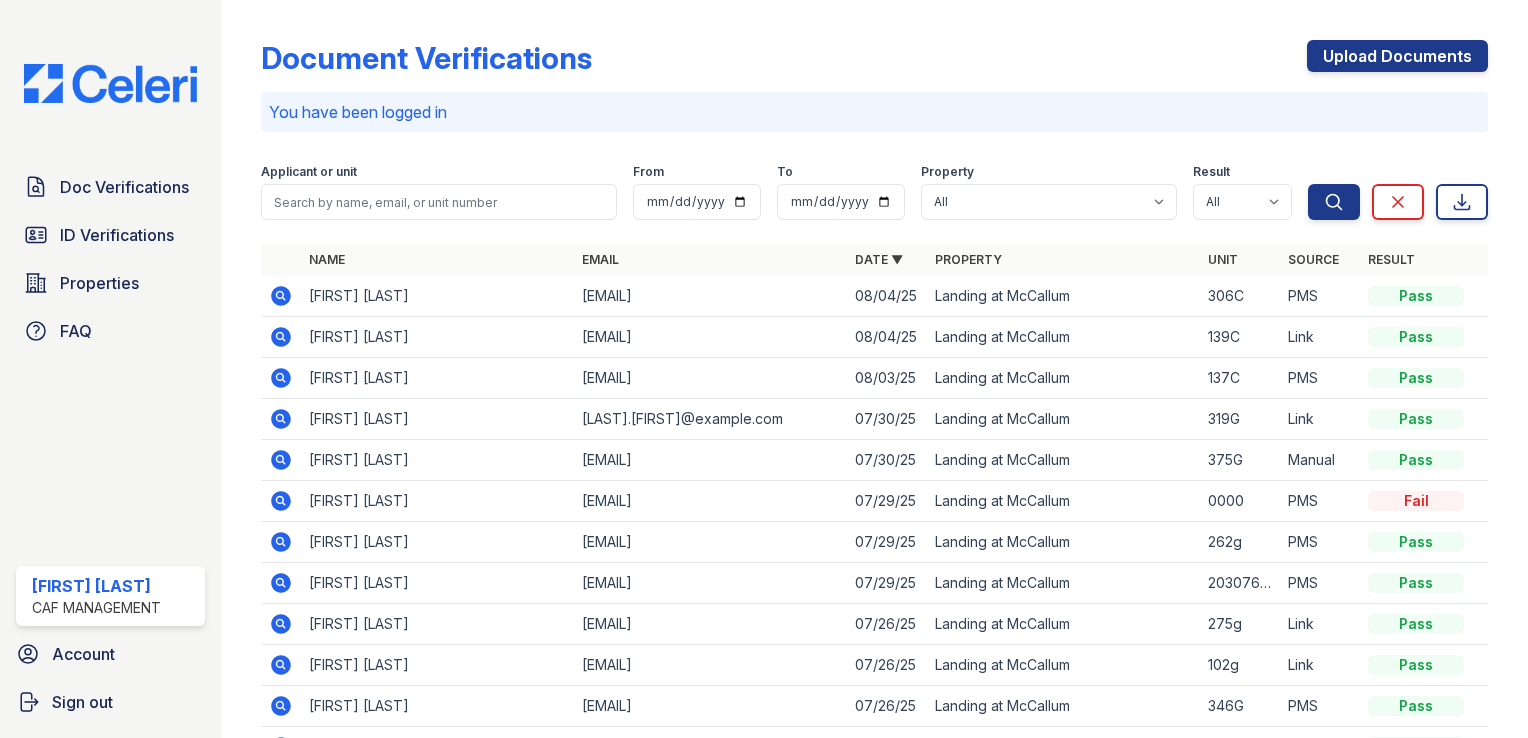 scroll, scrollTop: 0, scrollLeft: 0, axis: both 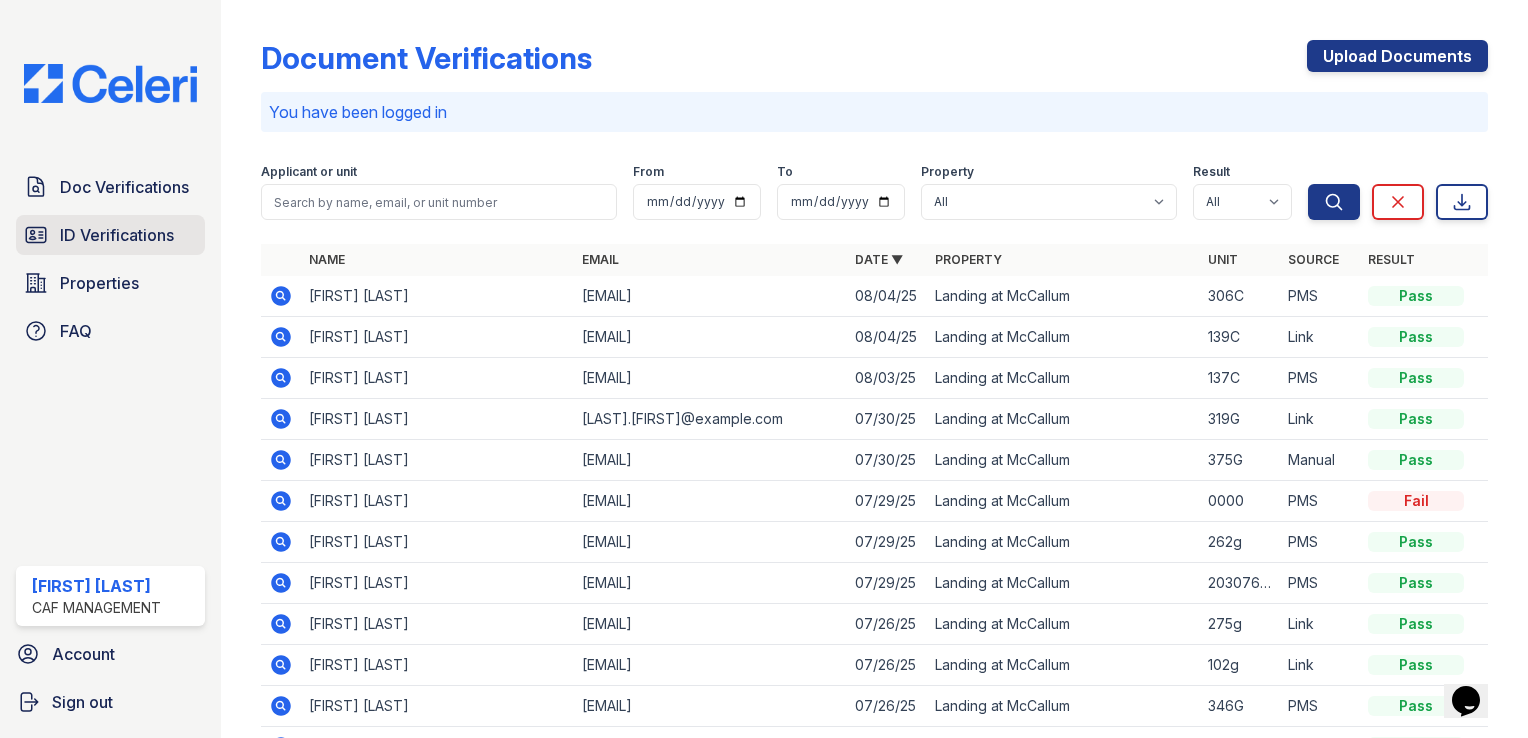 click on "ID Verifications" at bounding box center [117, 235] 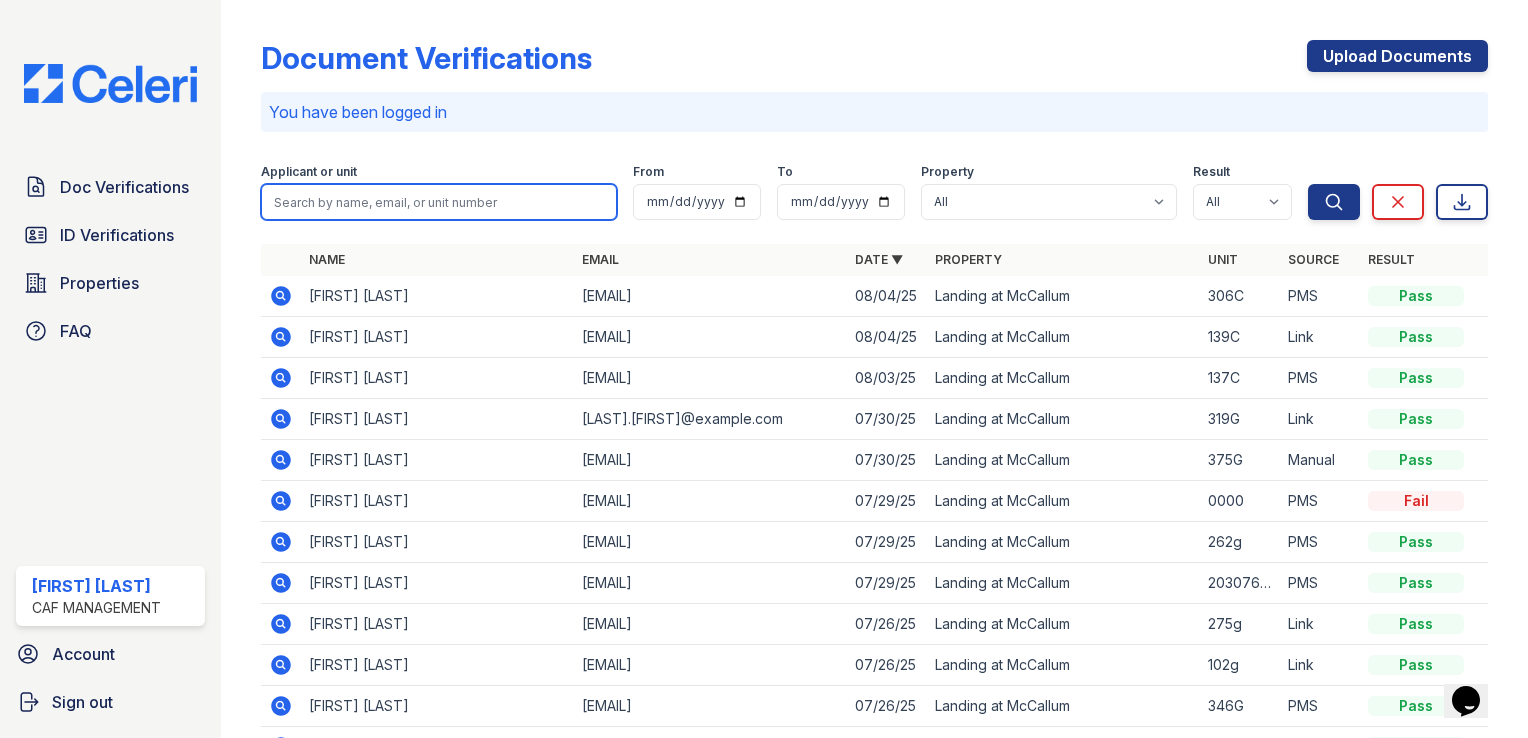 click at bounding box center [439, 202] 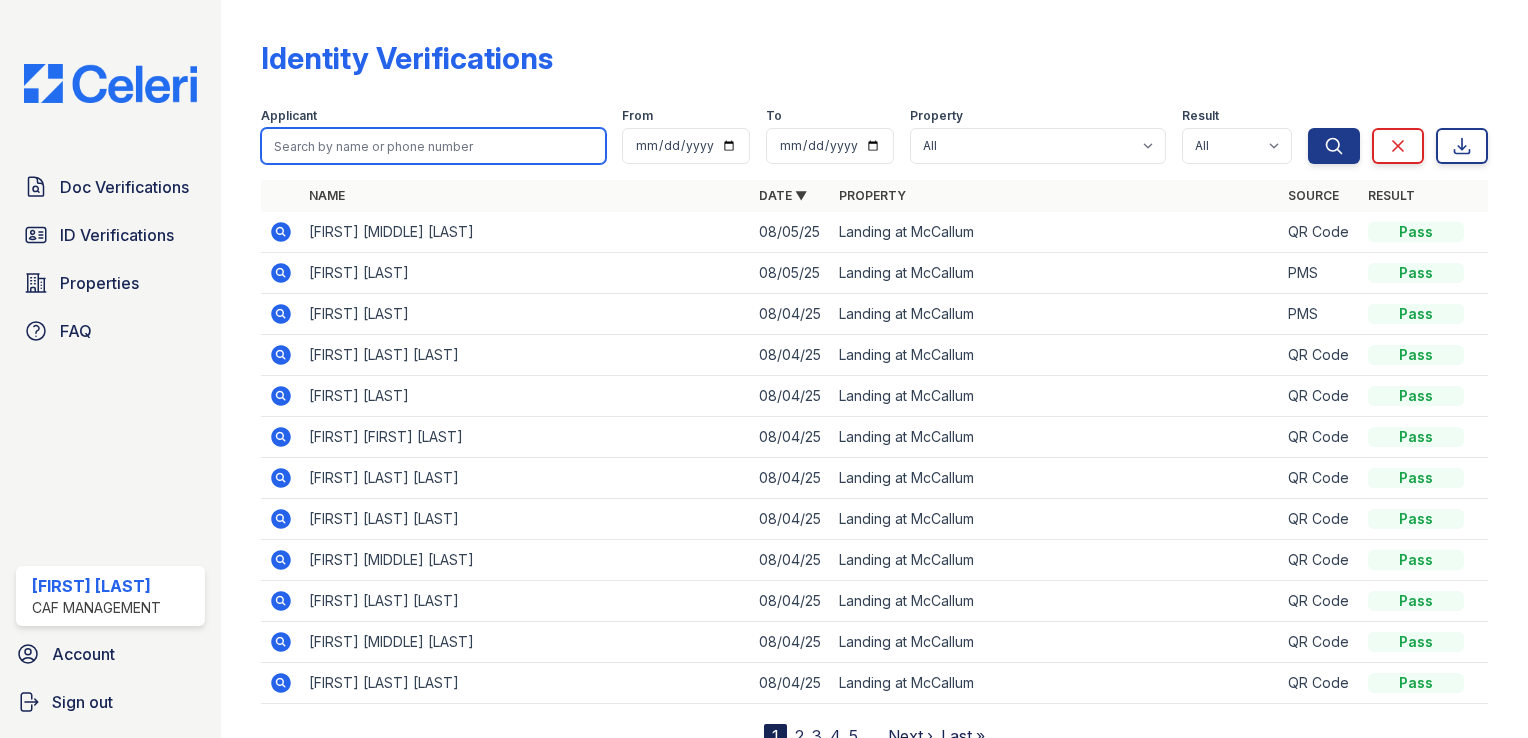 click at bounding box center [433, 146] 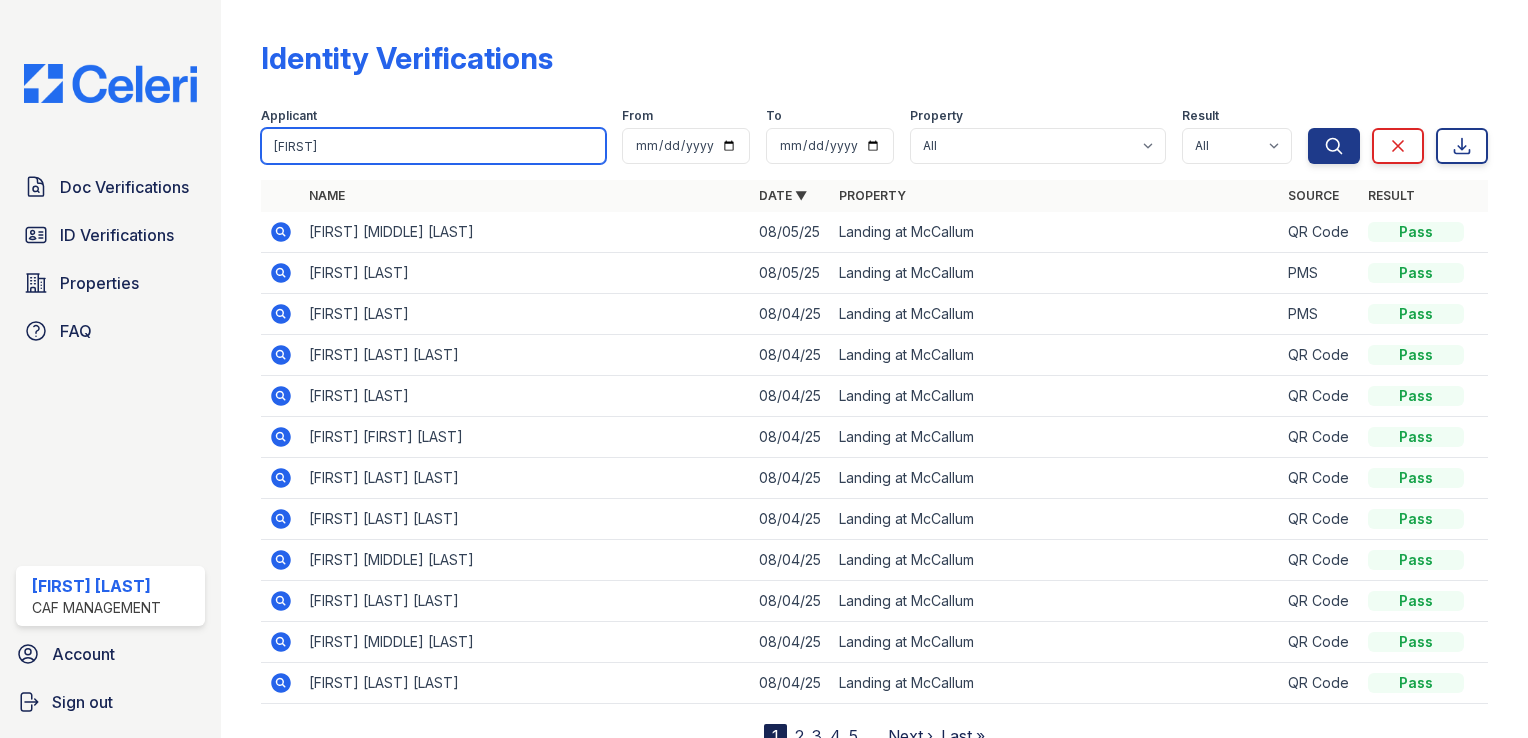 type on "phillips" 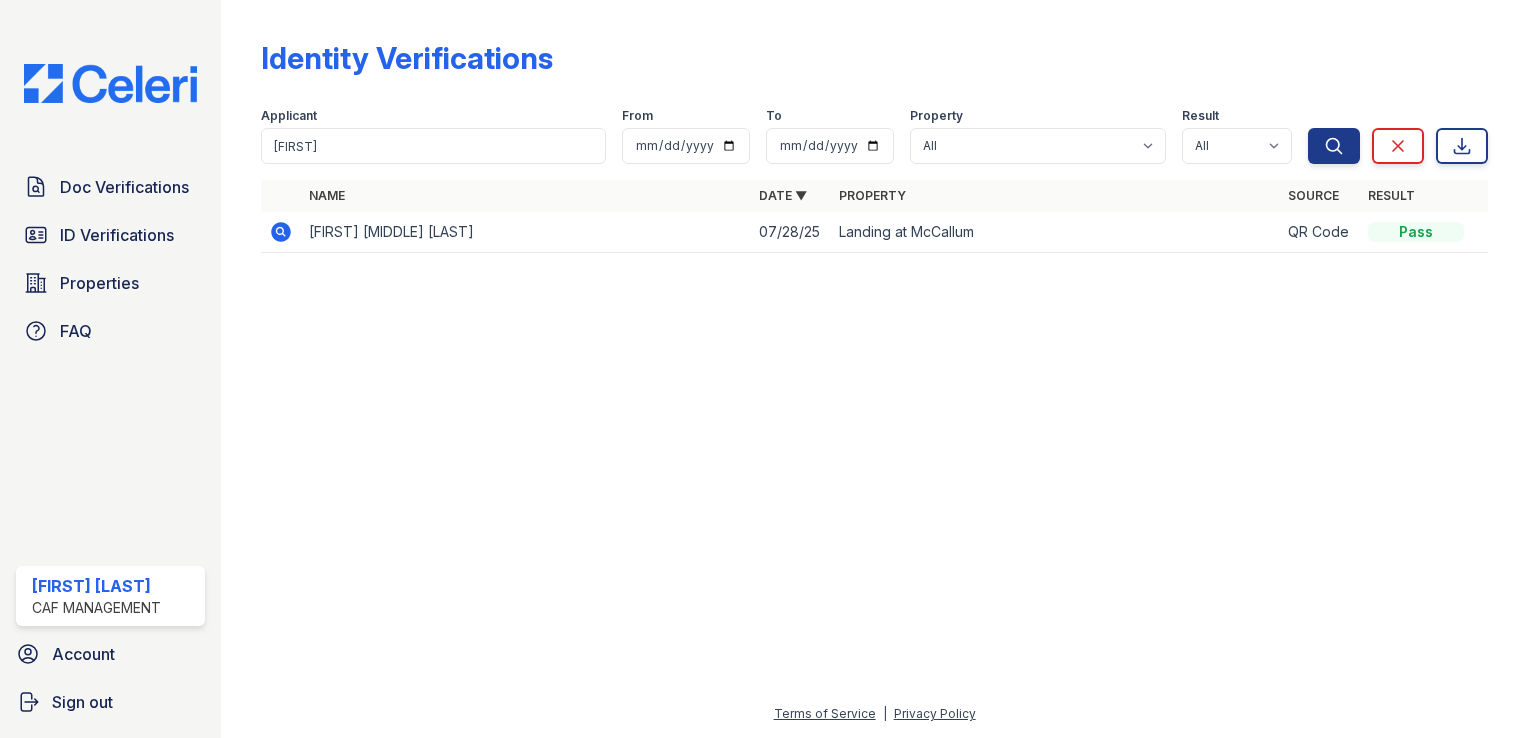 click 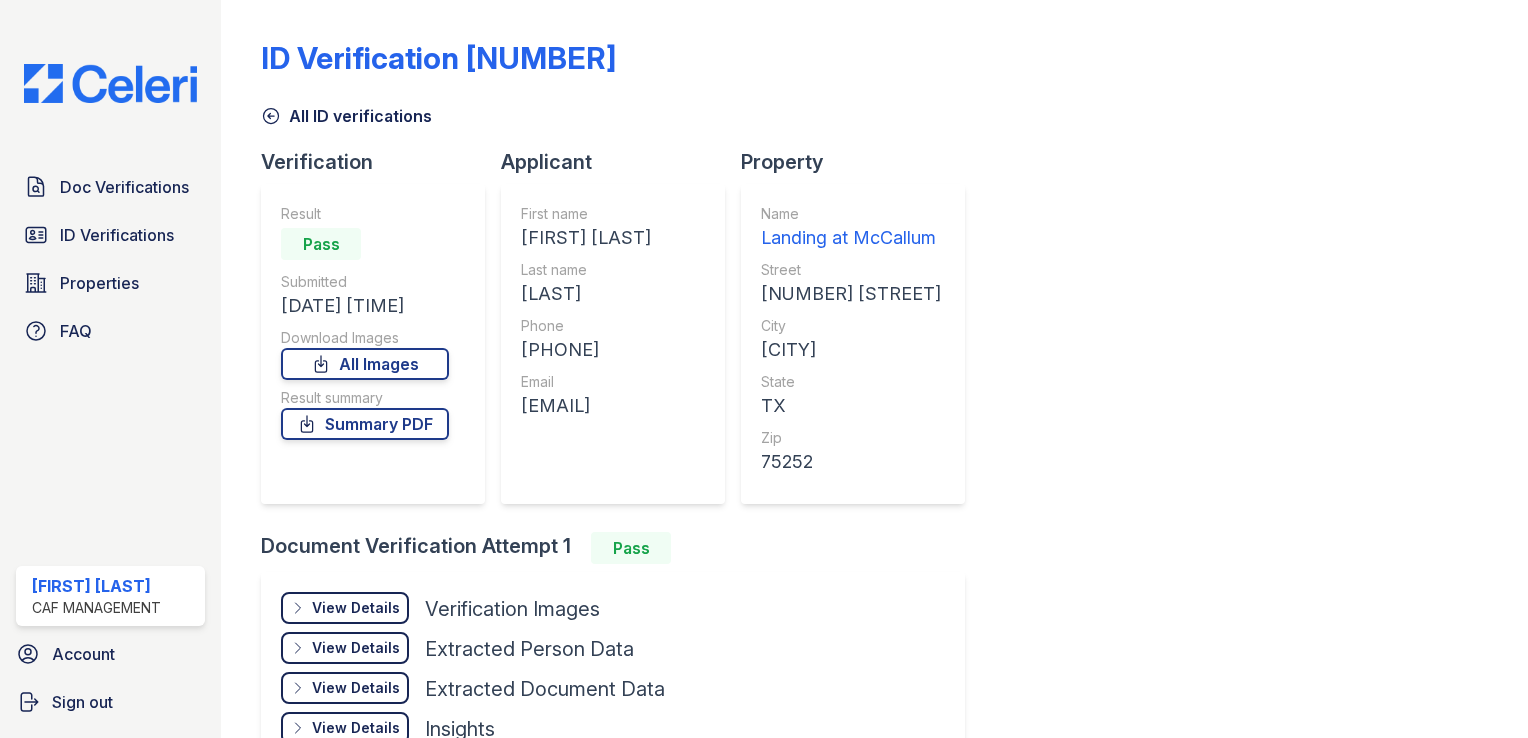 scroll, scrollTop: 0, scrollLeft: 0, axis: both 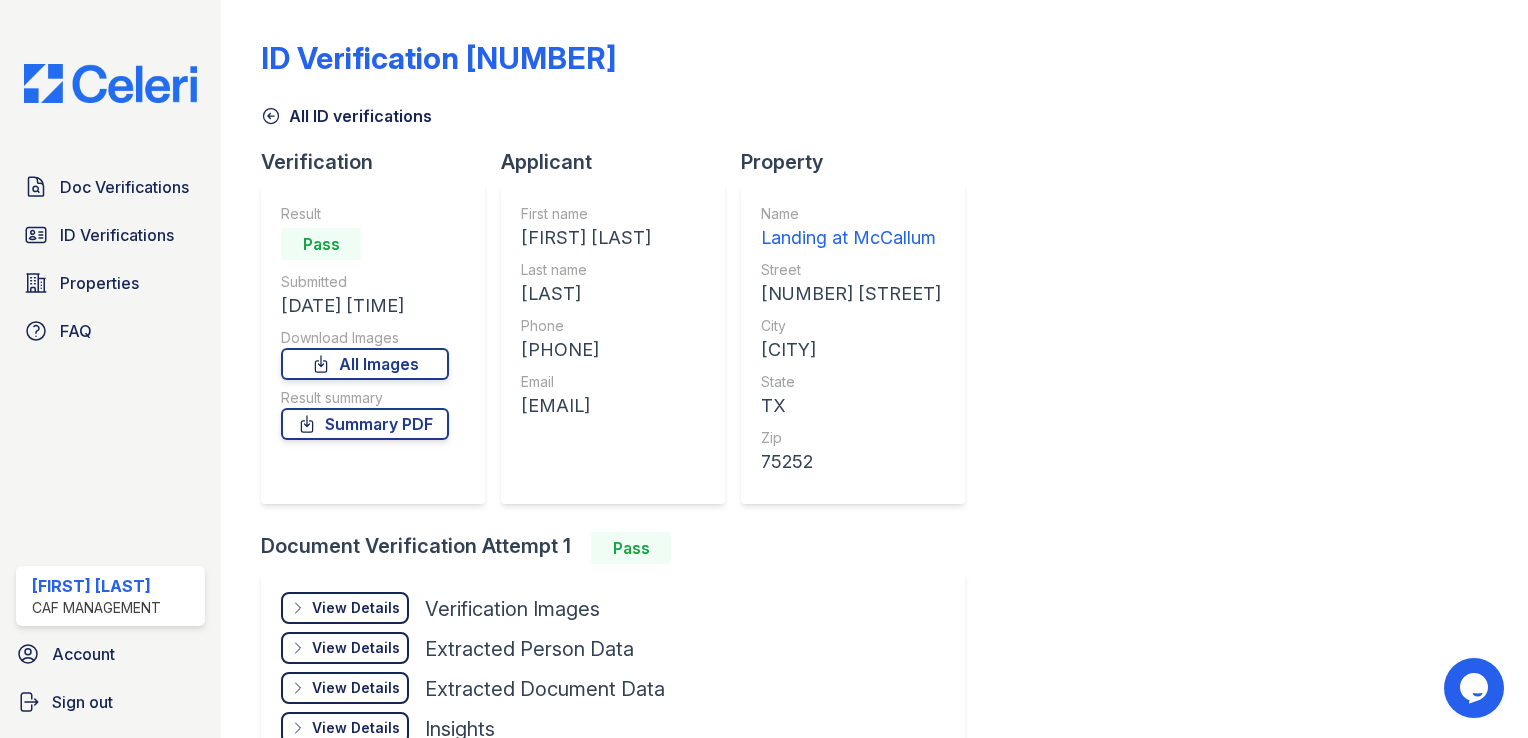 click on "View Details
Details" at bounding box center (345, 608) 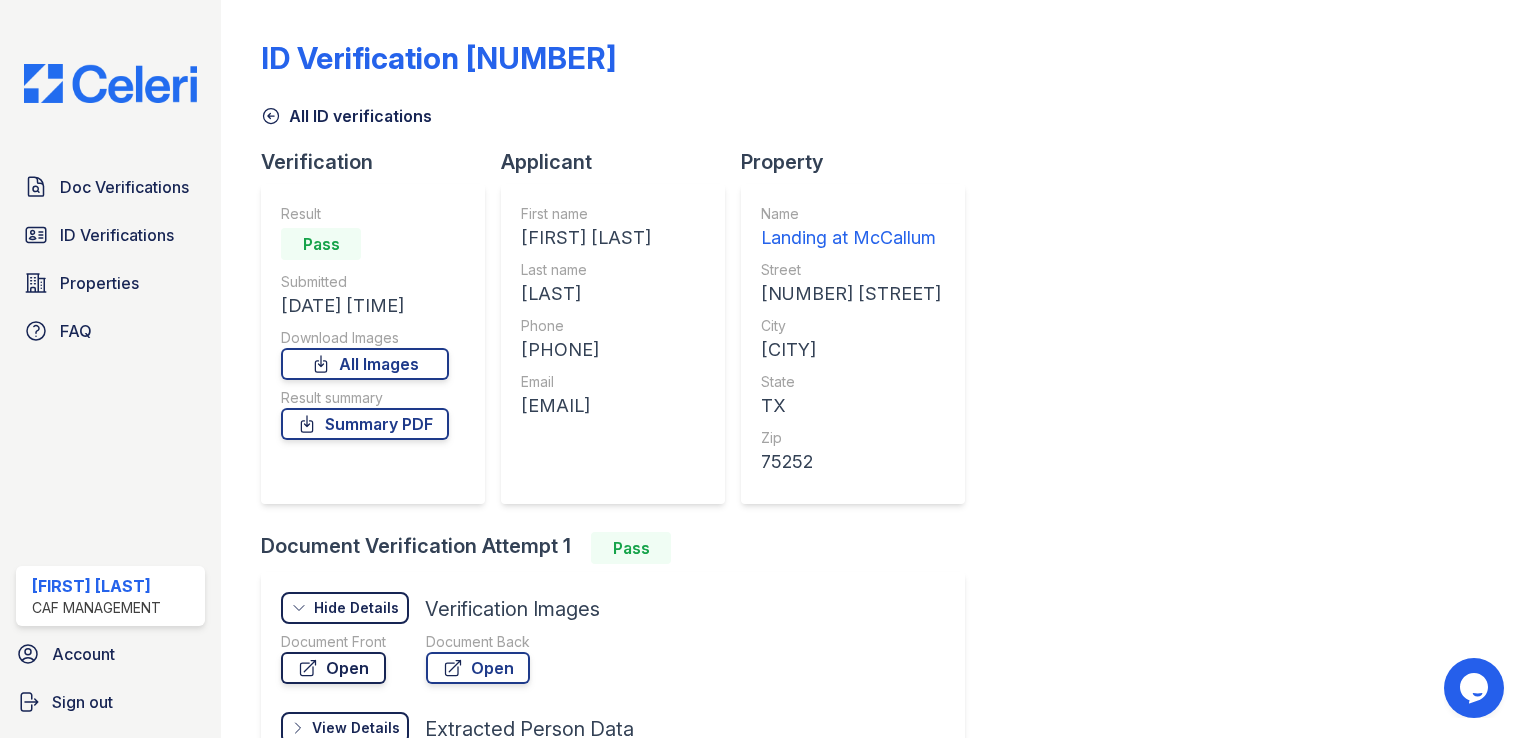 click on "Open" at bounding box center (333, 668) 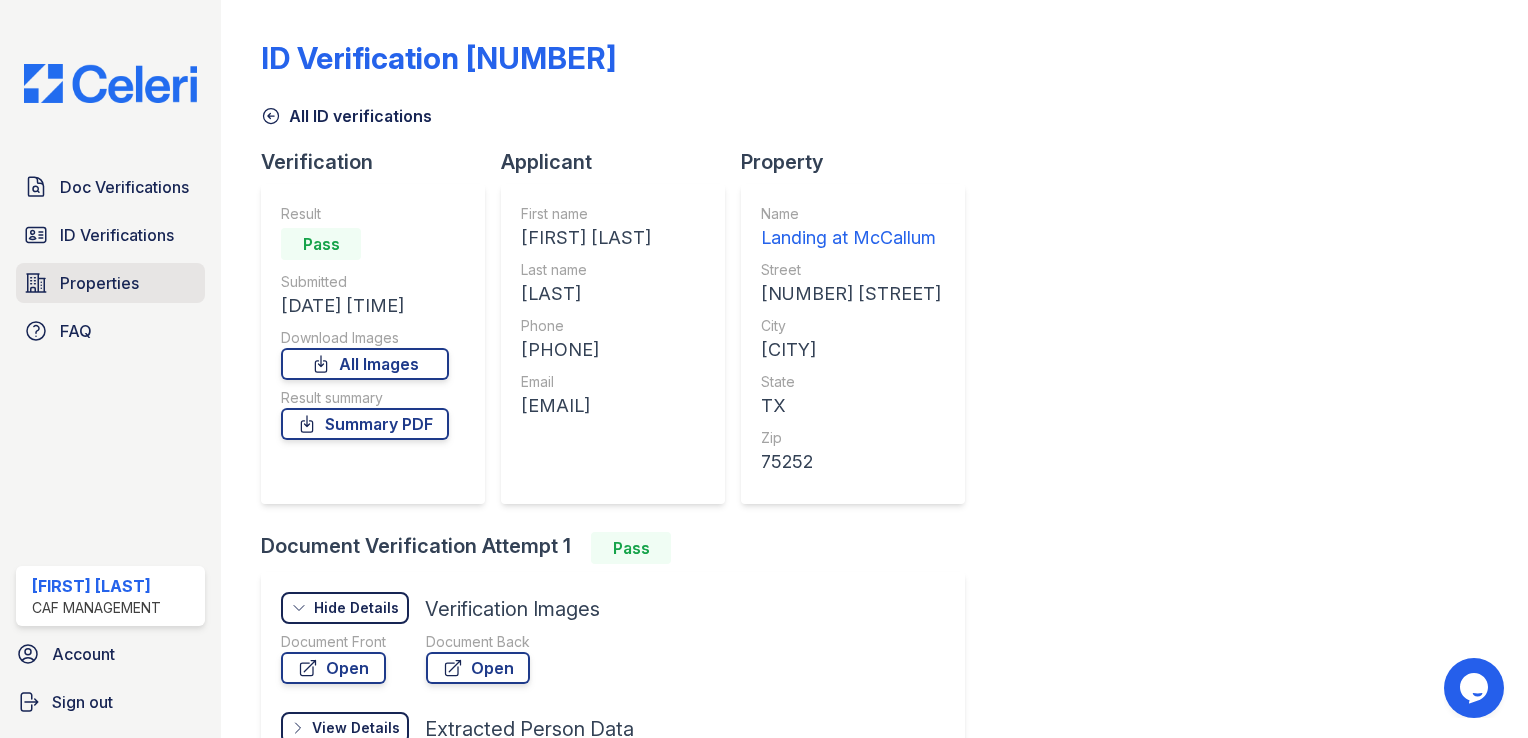 click on "Properties" at bounding box center (110, 283) 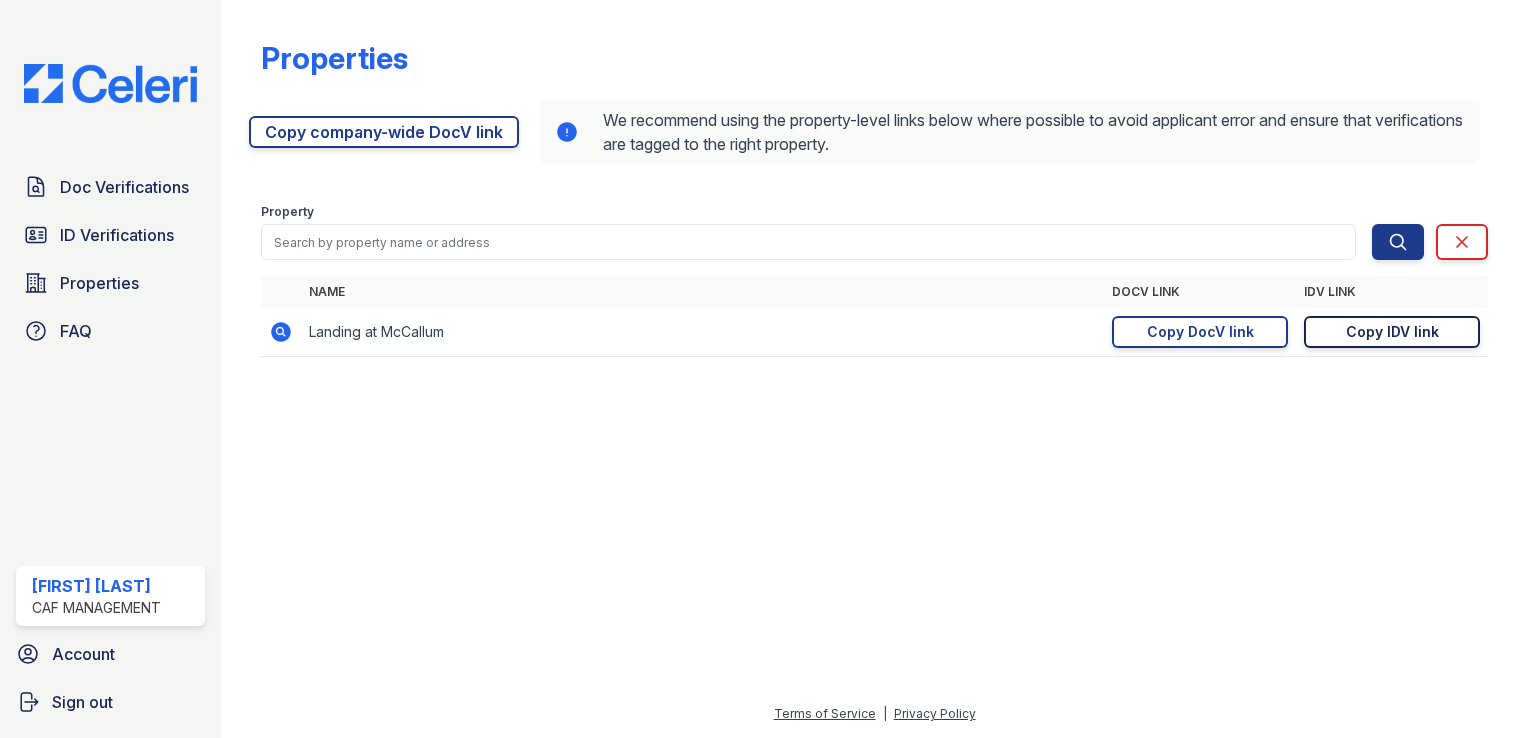 click on "Copy IDV link
Copy link" at bounding box center [1392, 332] 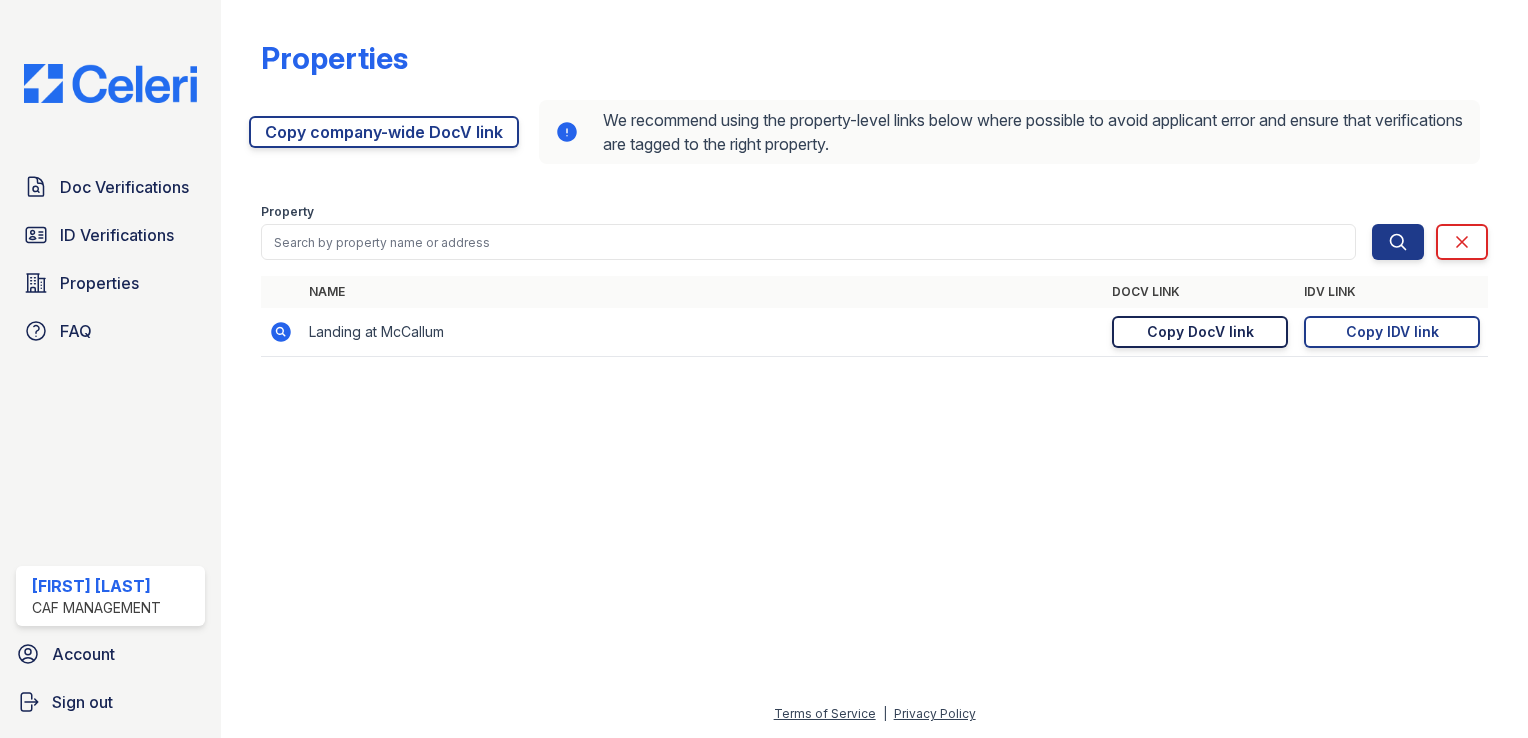 click on "Copy DocV link
Copy link" at bounding box center [1200, 332] 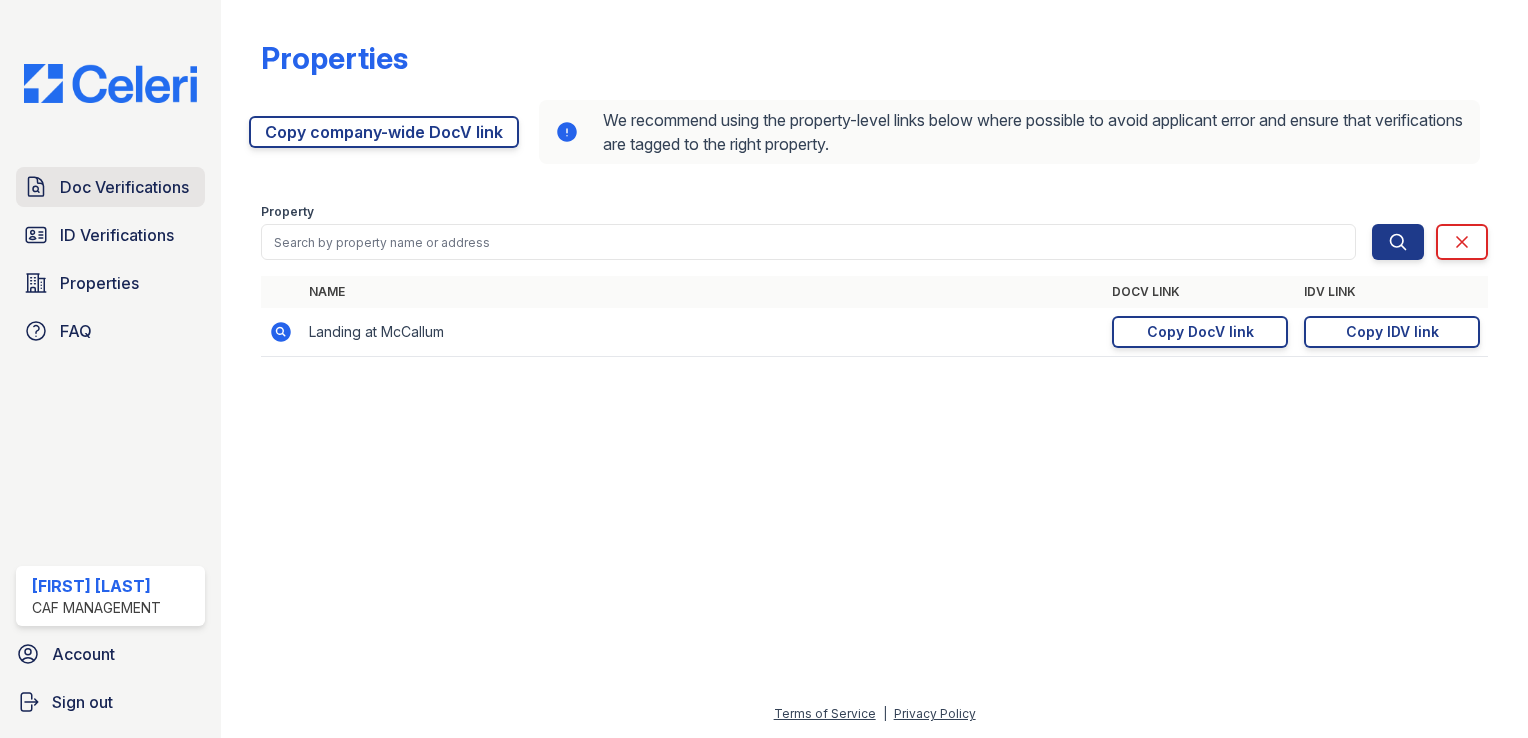 click on "Doc Verifications" at bounding box center [110, 187] 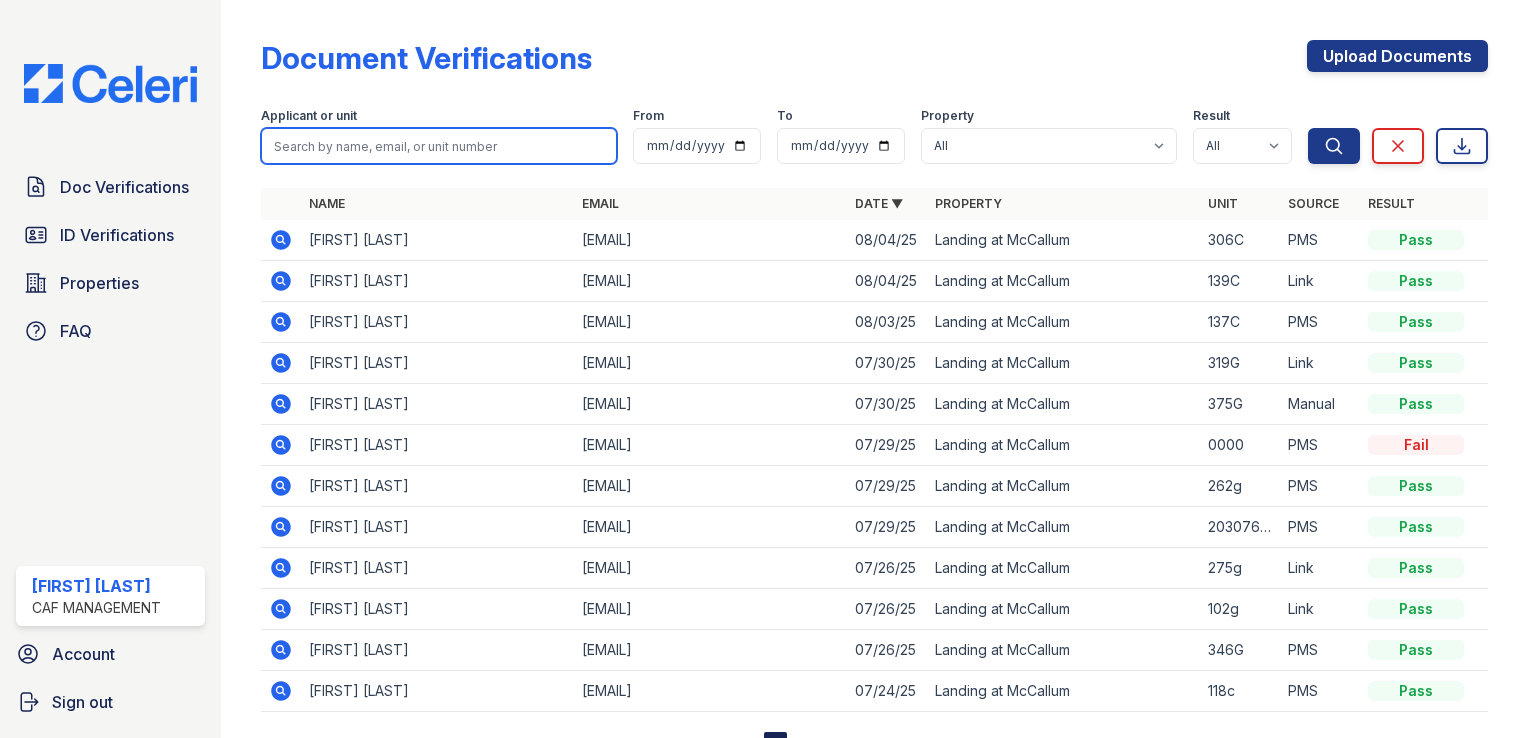 click at bounding box center (439, 146) 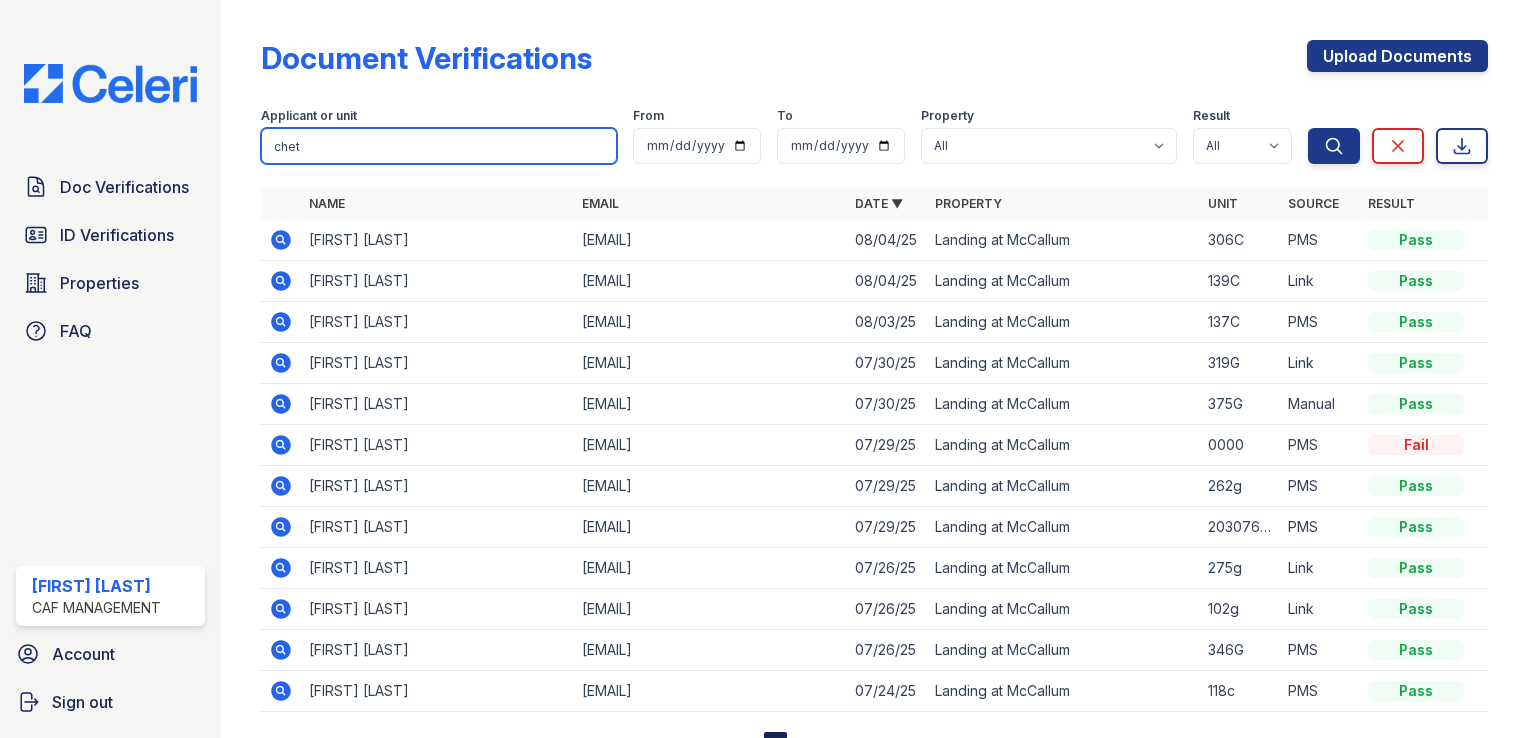 type on "chet" 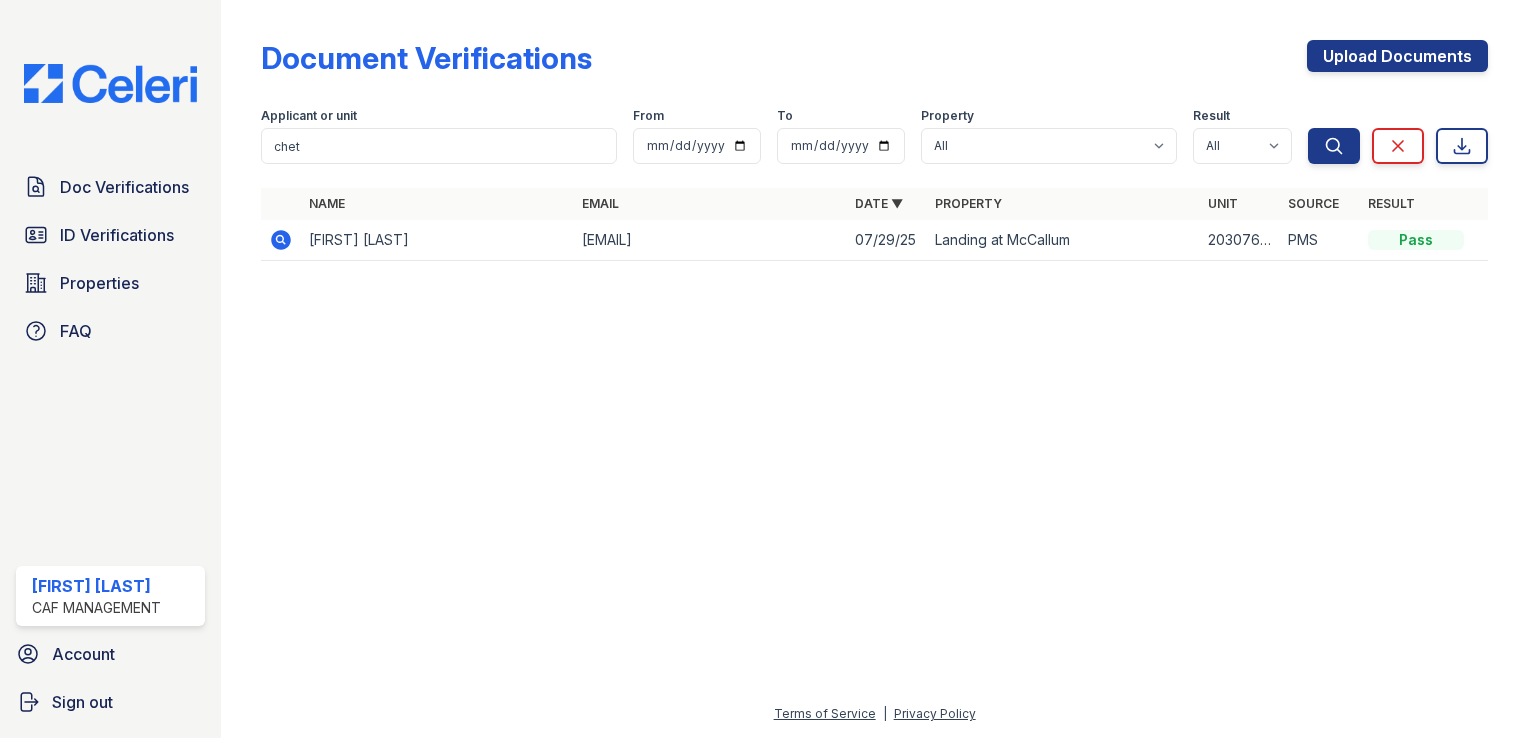 click 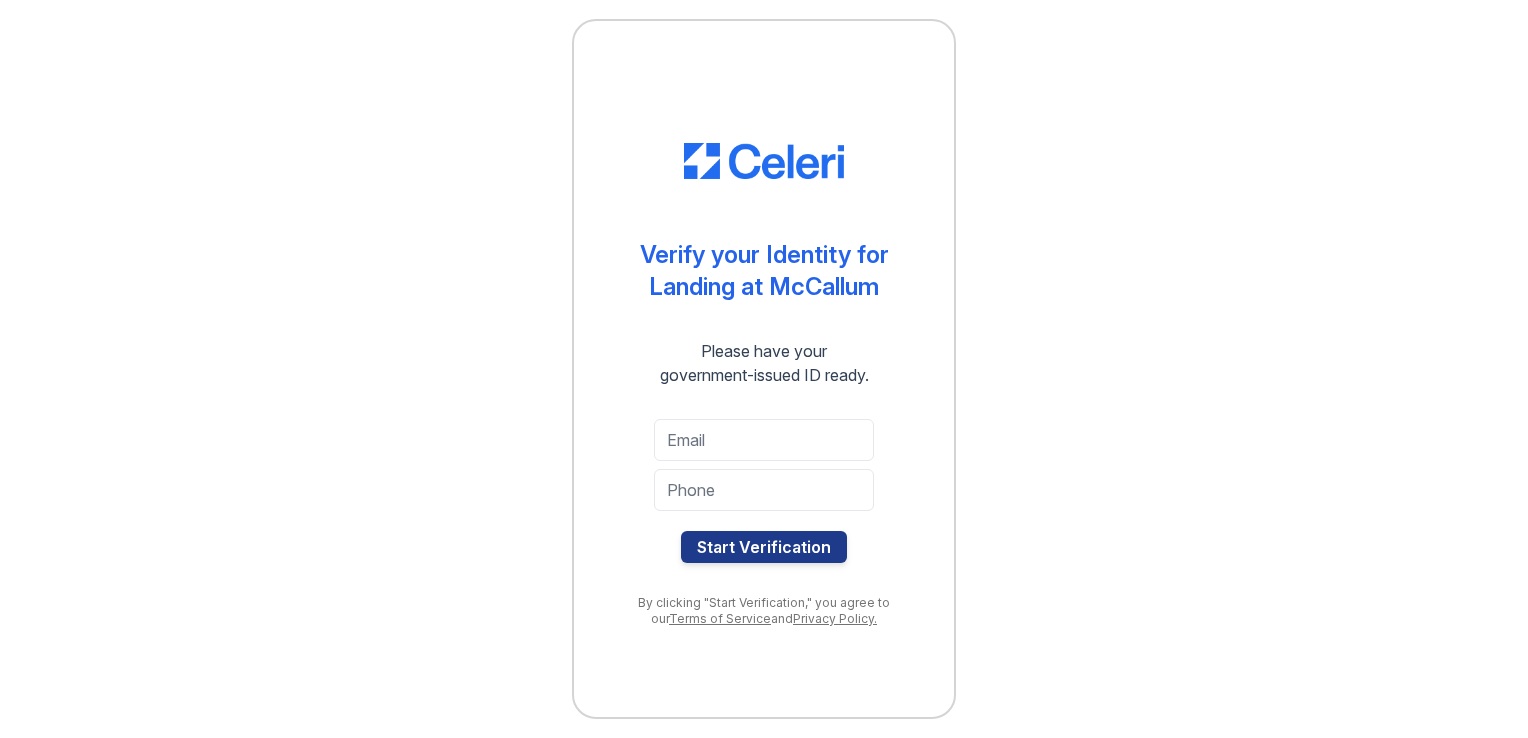 scroll, scrollTop: 0, scrollLeft: 0, axis: both 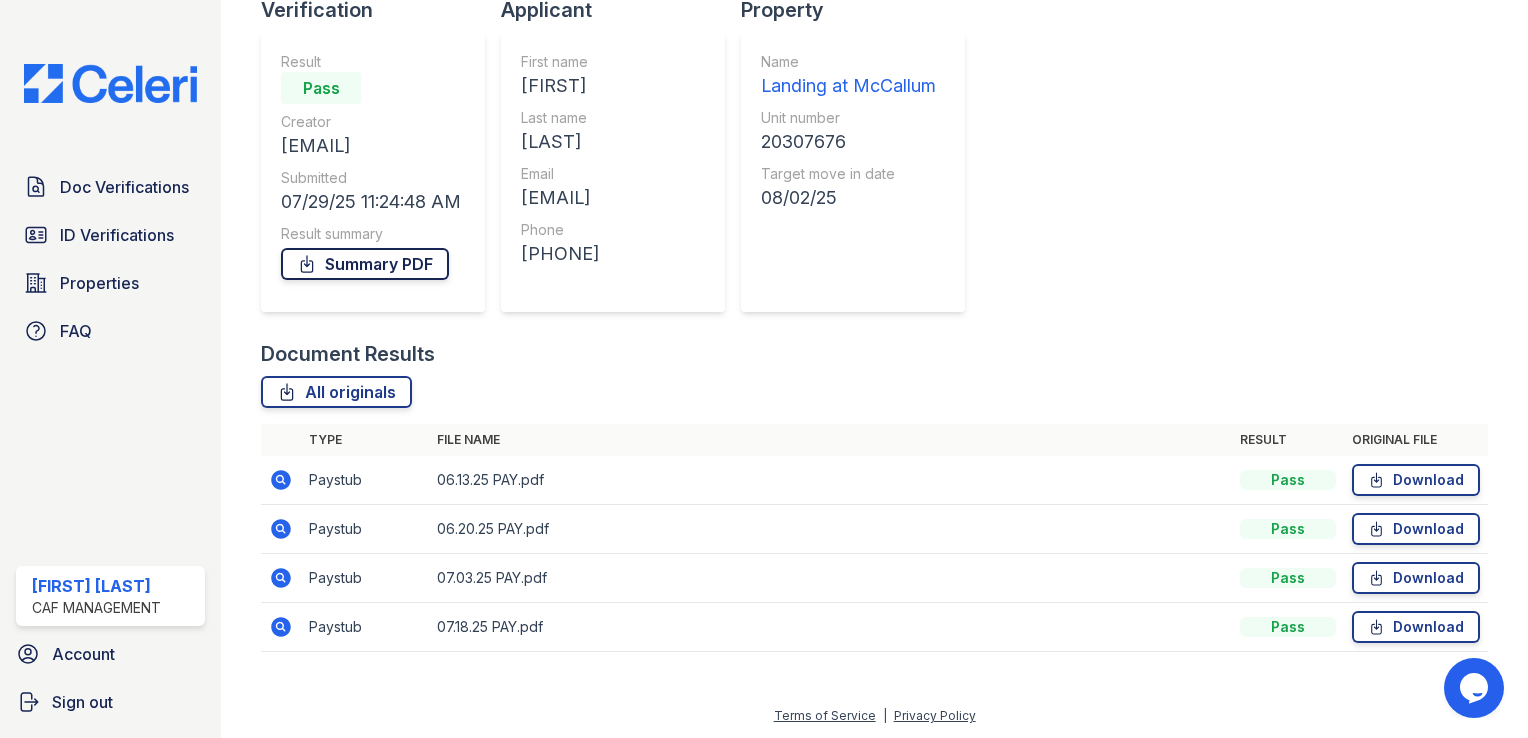 click on "Summary PDF" at bounding box center [365, 264] 